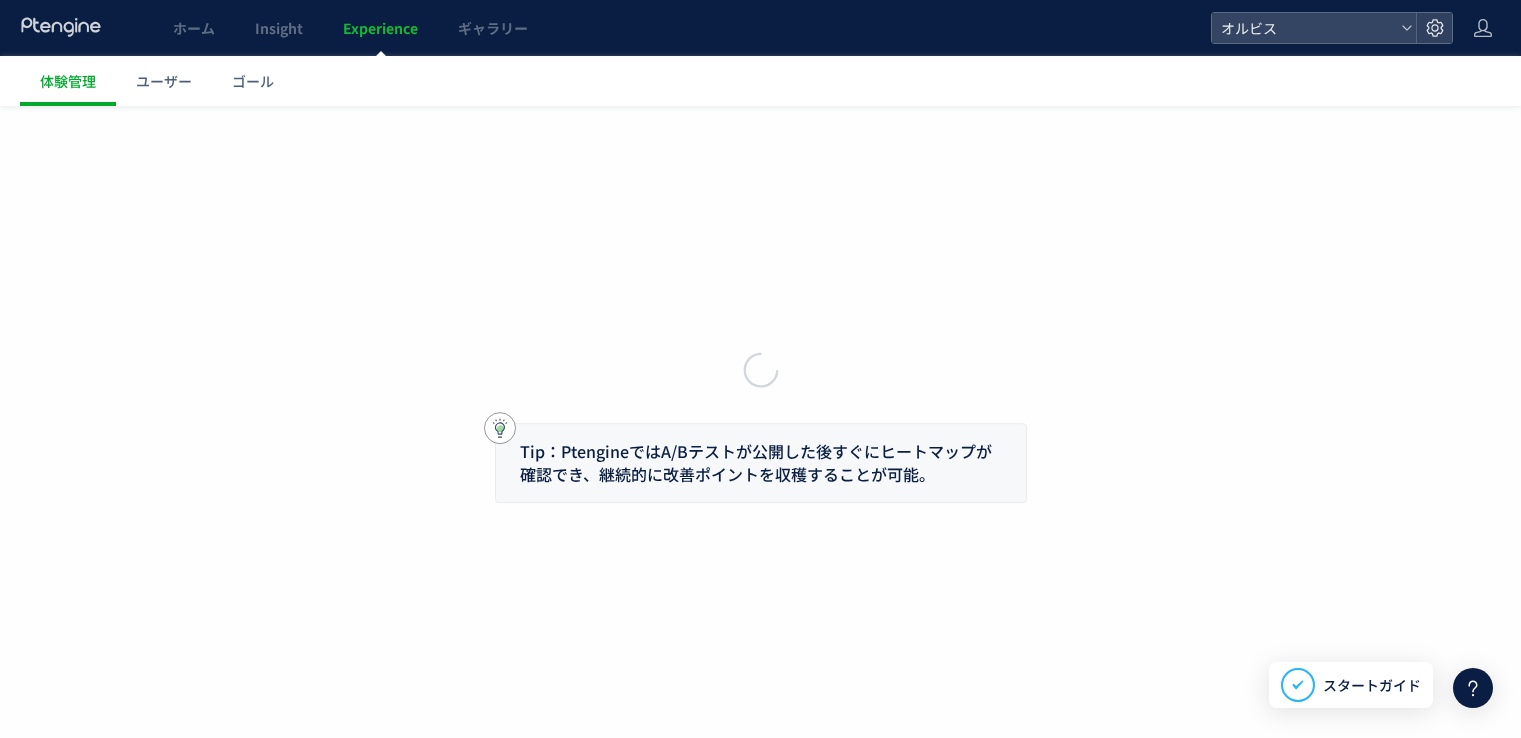 scroll, scrollTop: 0, scrollLeft: 0, axis: both 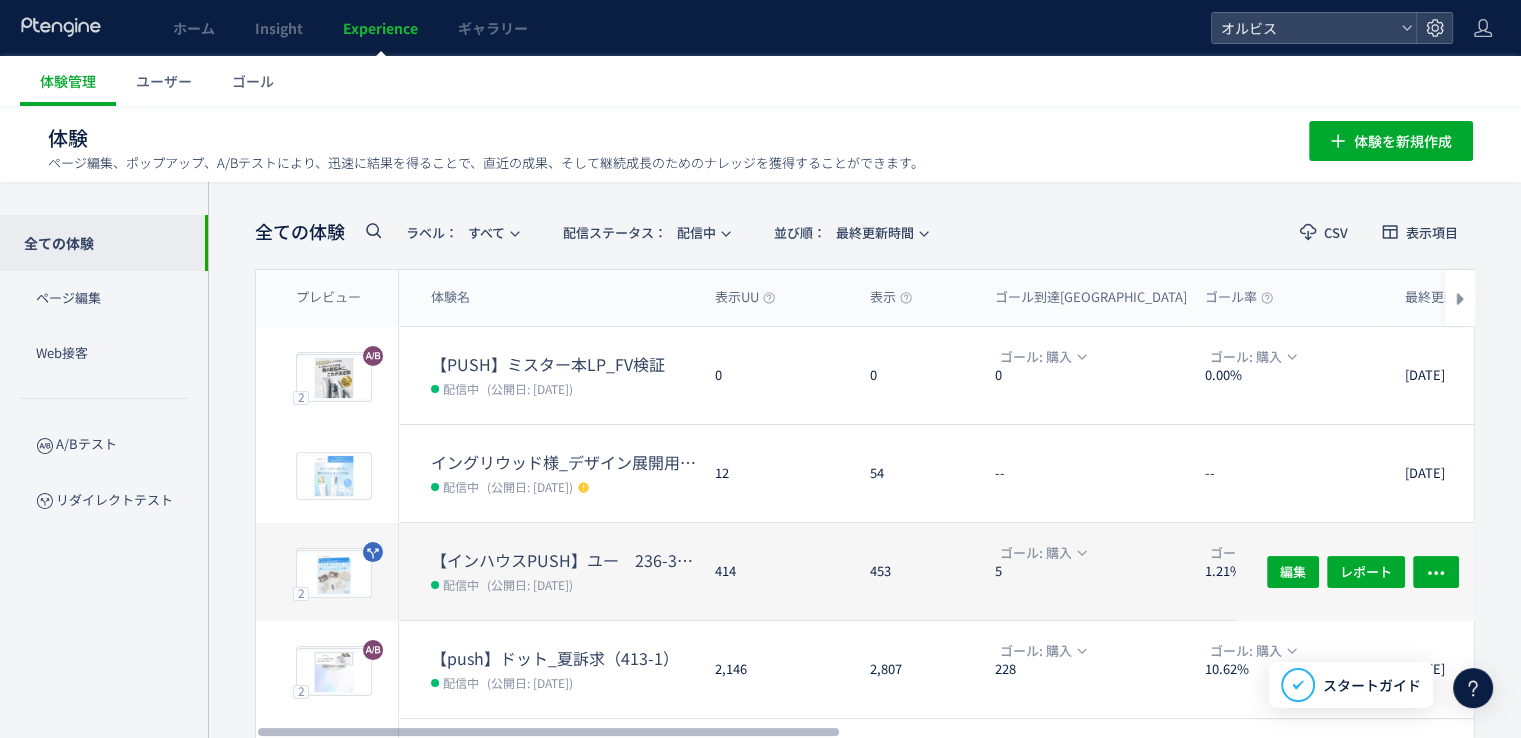 click on "【インハウスPUSH】ユー　236-3vs316-1 配信中 (公開日: 2025/07/02)" 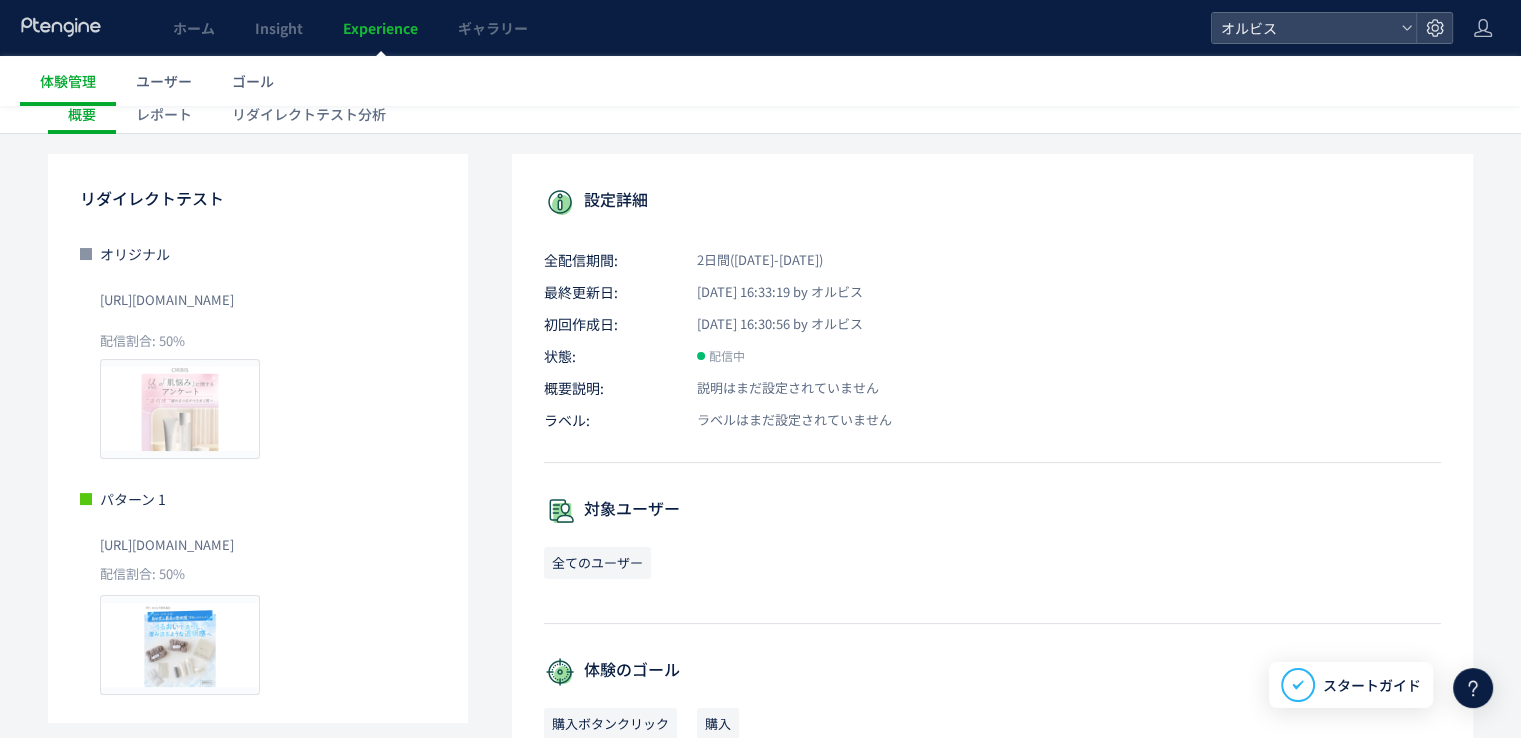 scroll, scrollTop: 0, scrollLeft: 0, axis: both 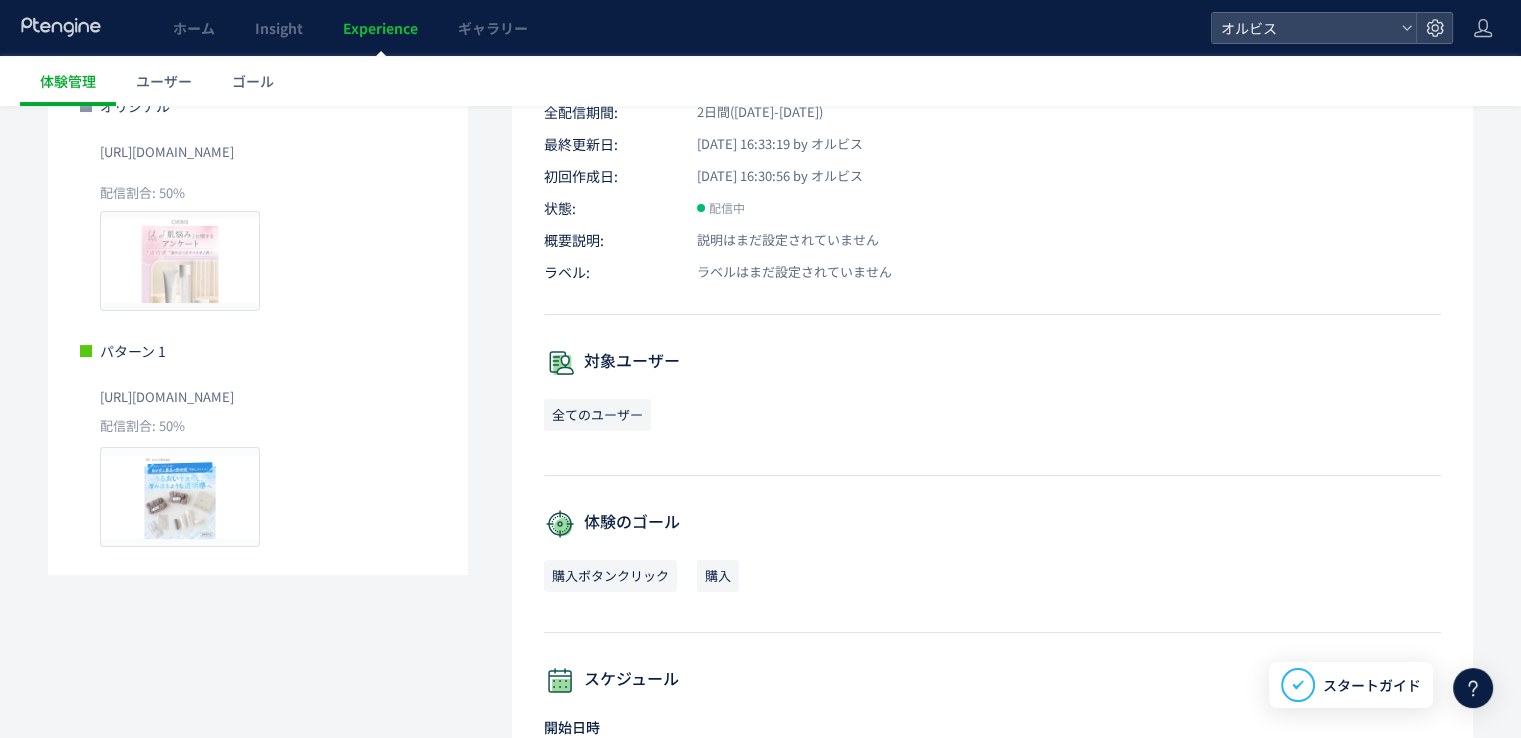 drag, startPoint x: 367, startPoint y: 401, endPoint x: 101, endPoint y: 400, distance: 266.0019 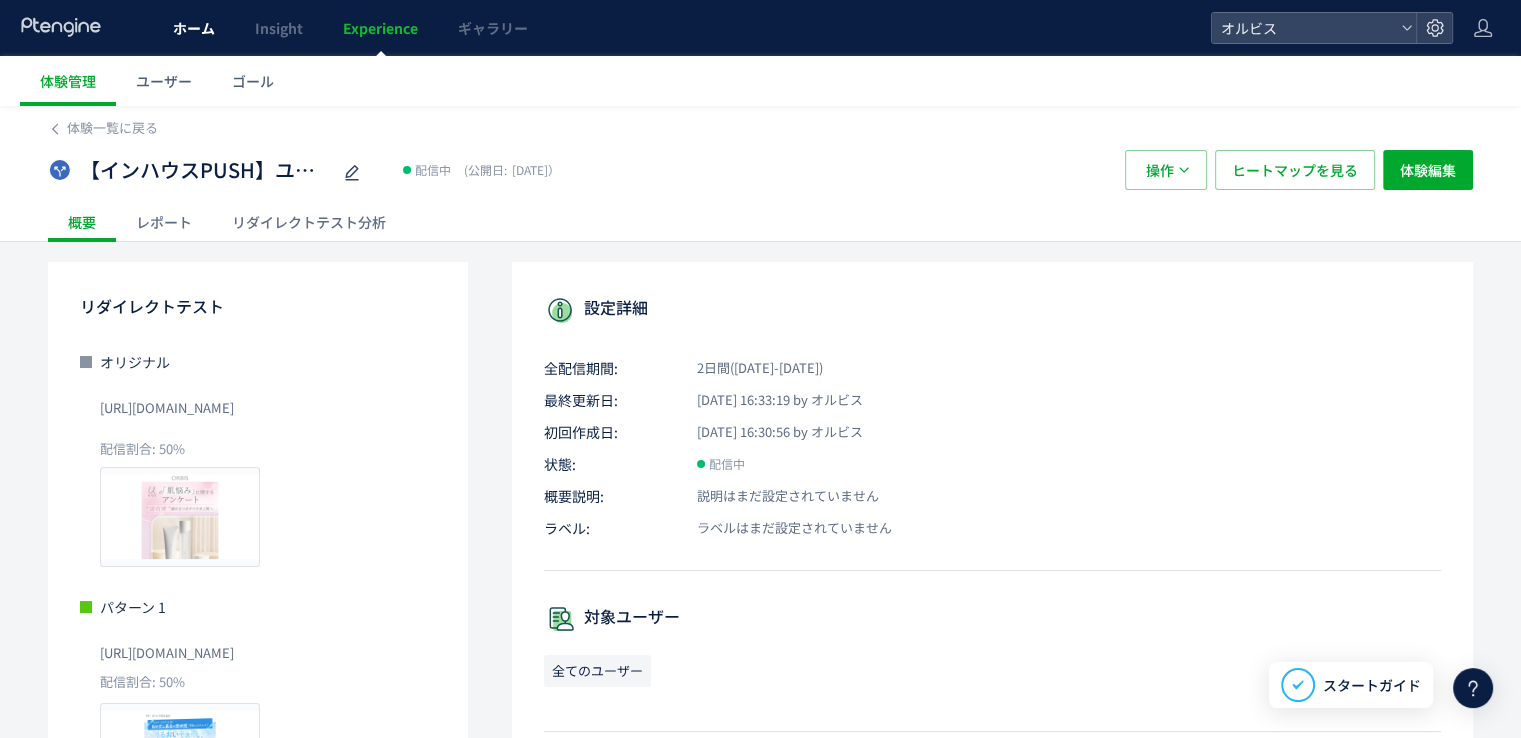 click on "ホーム" at bounding box center (194, 28) 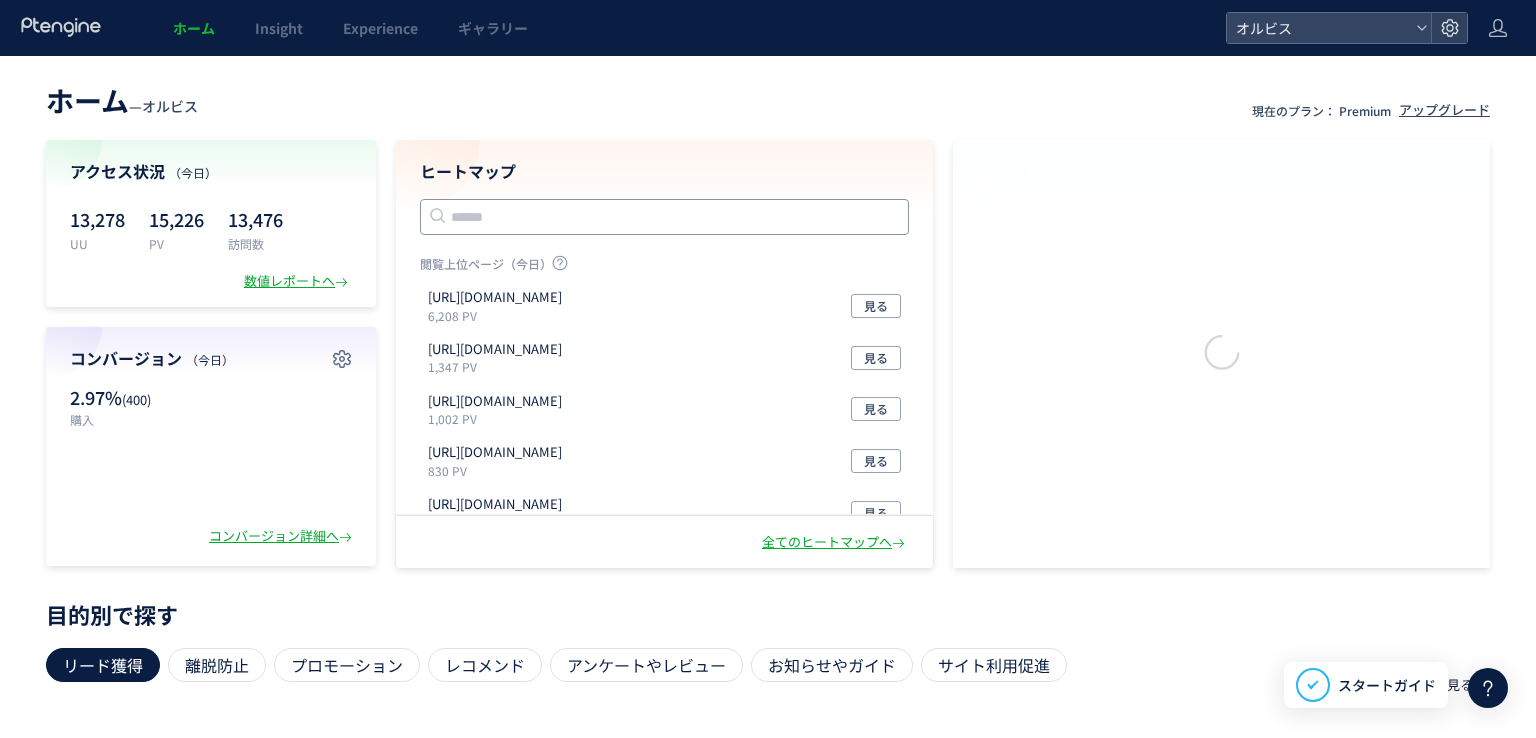 click 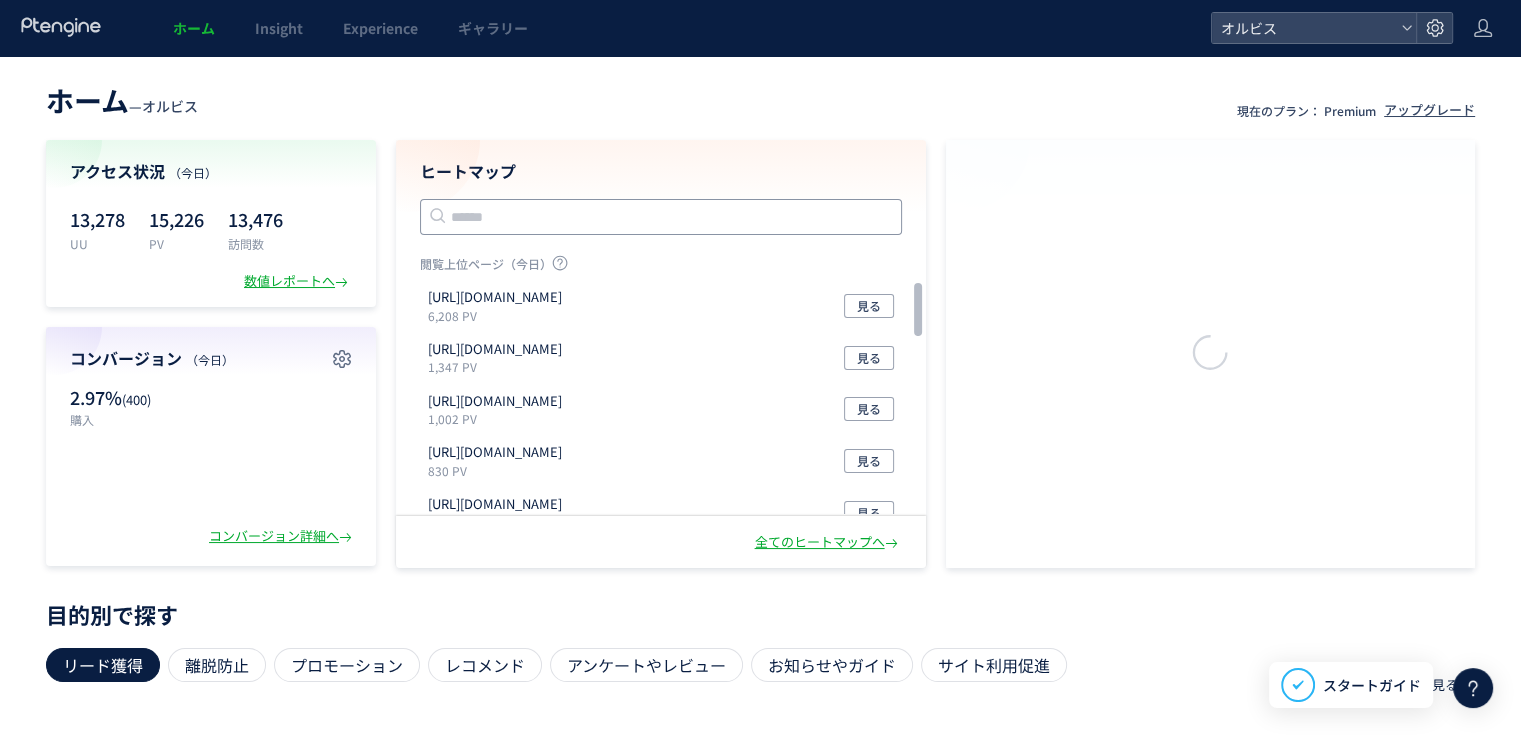 paste on "**********" 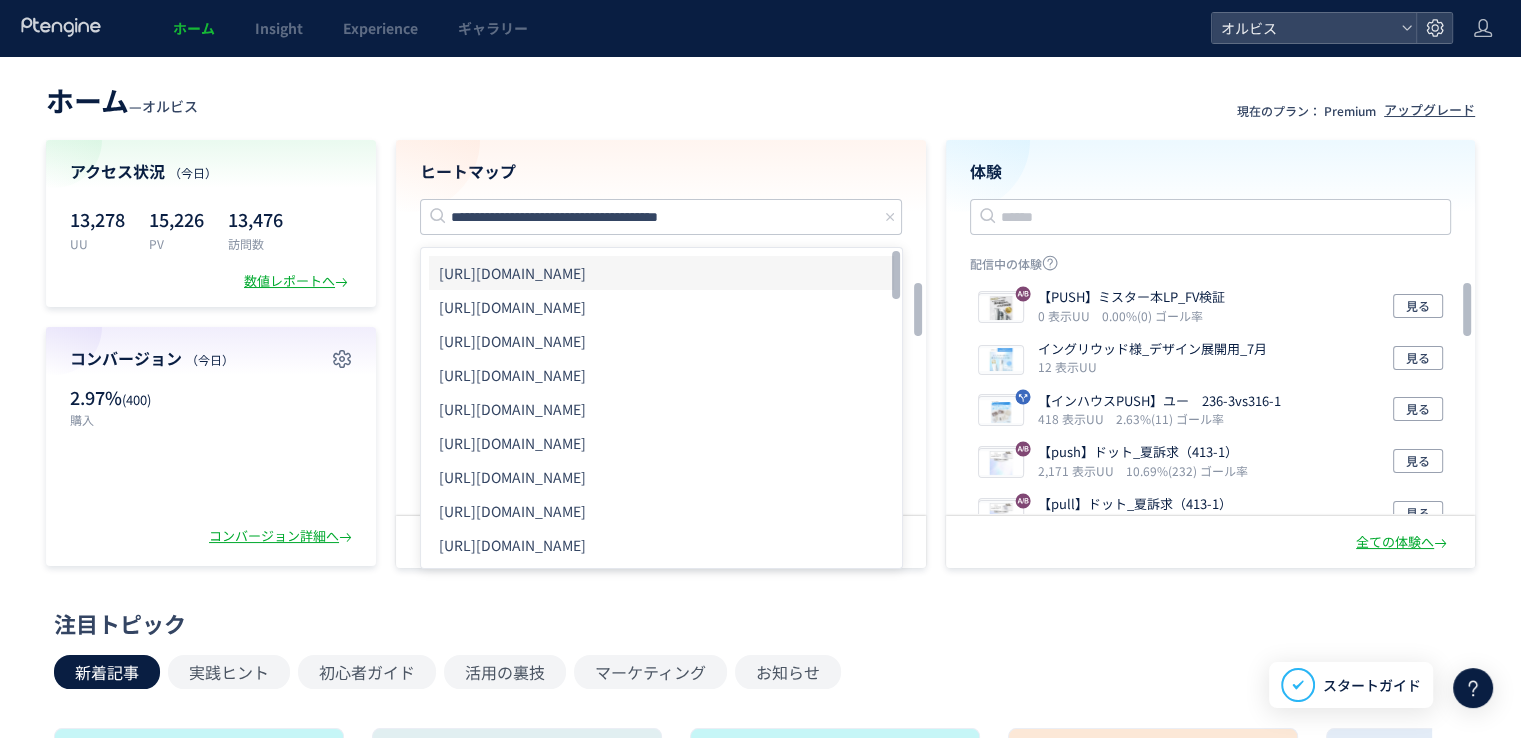 click on "[URL][DOMAIN_NAME]" 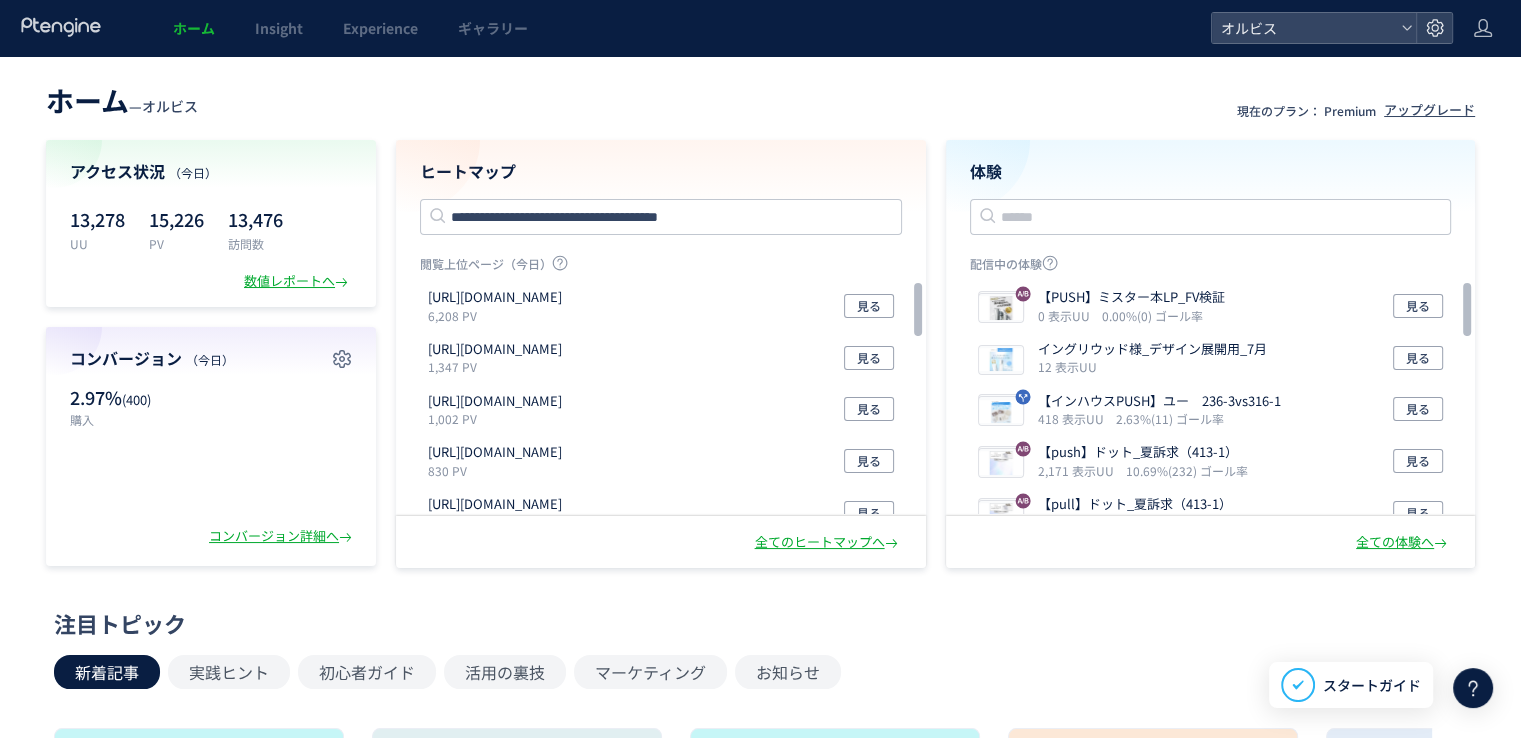 type on "**********" 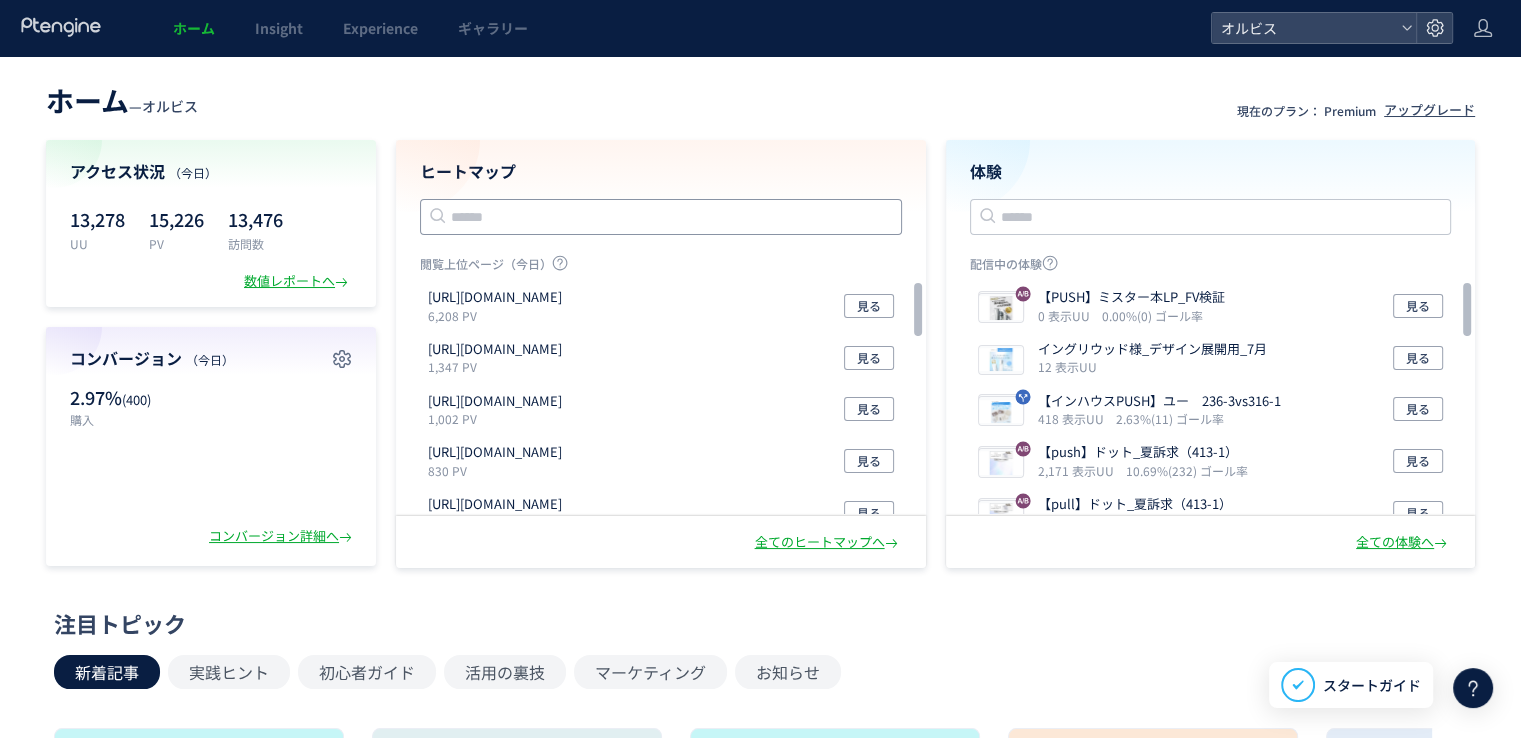 click 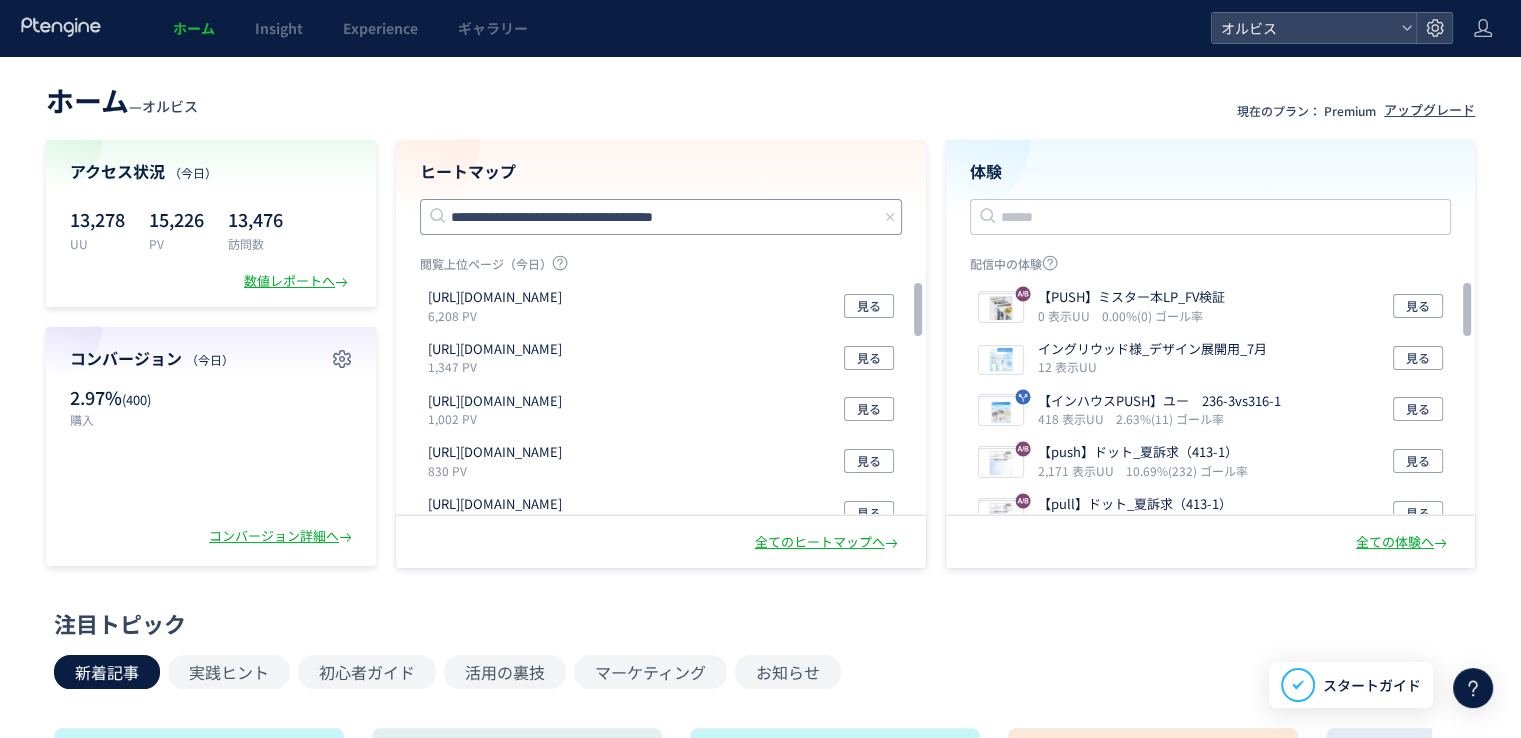 type on "**********" 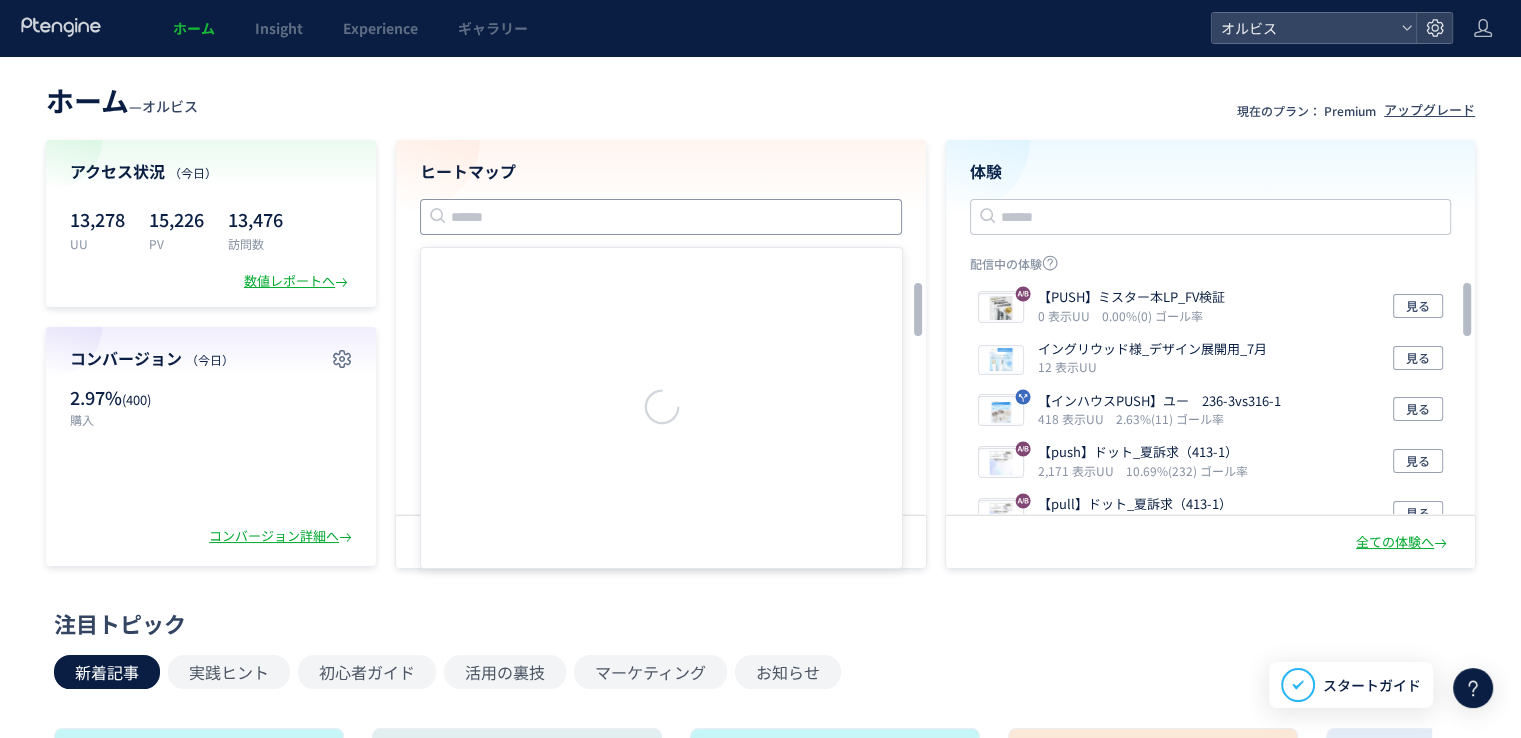 paste on "**********" 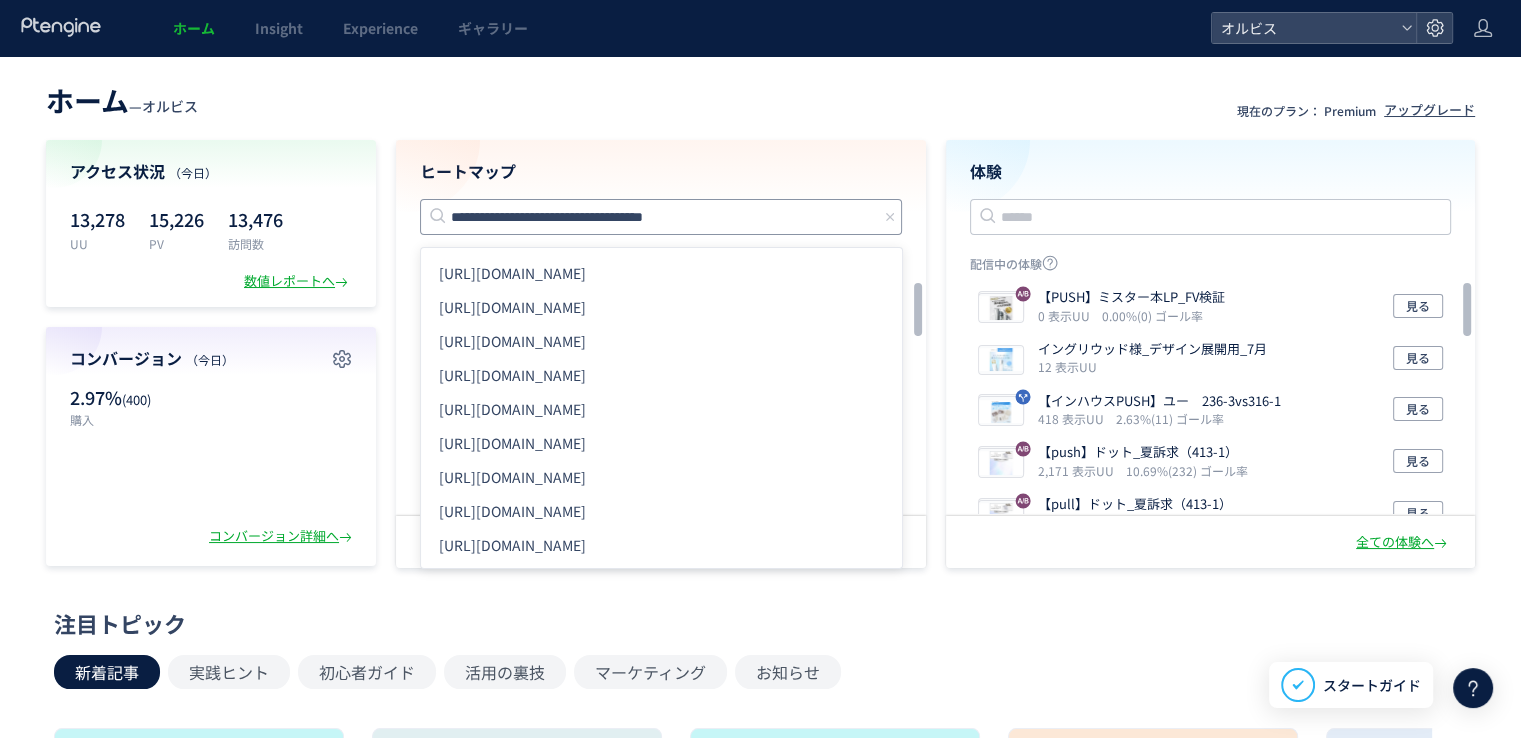 drag, startPoint x: 437, startPoint y: 215, endPoint x: 371, endPoint y: 213, distance: 66.0303 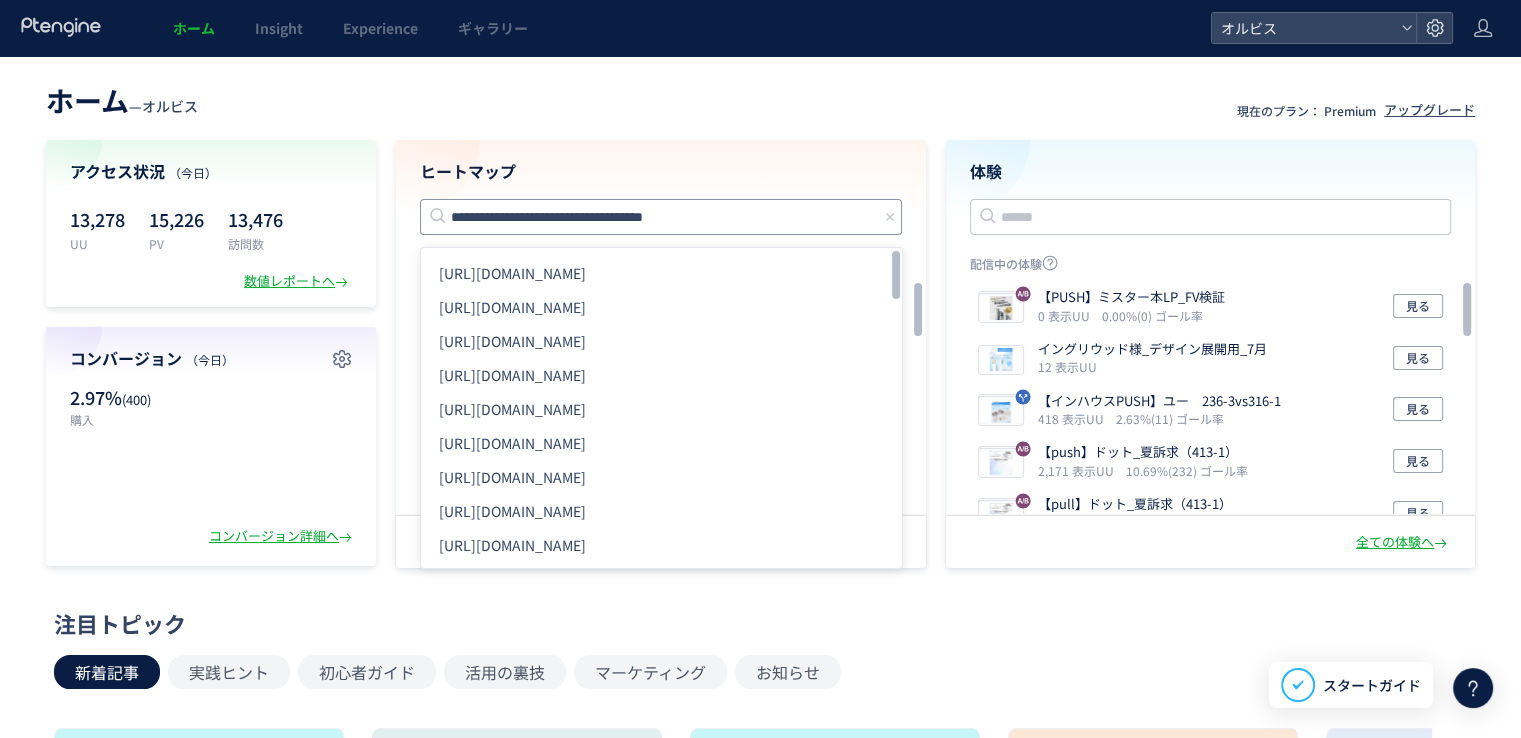 click on "**********" 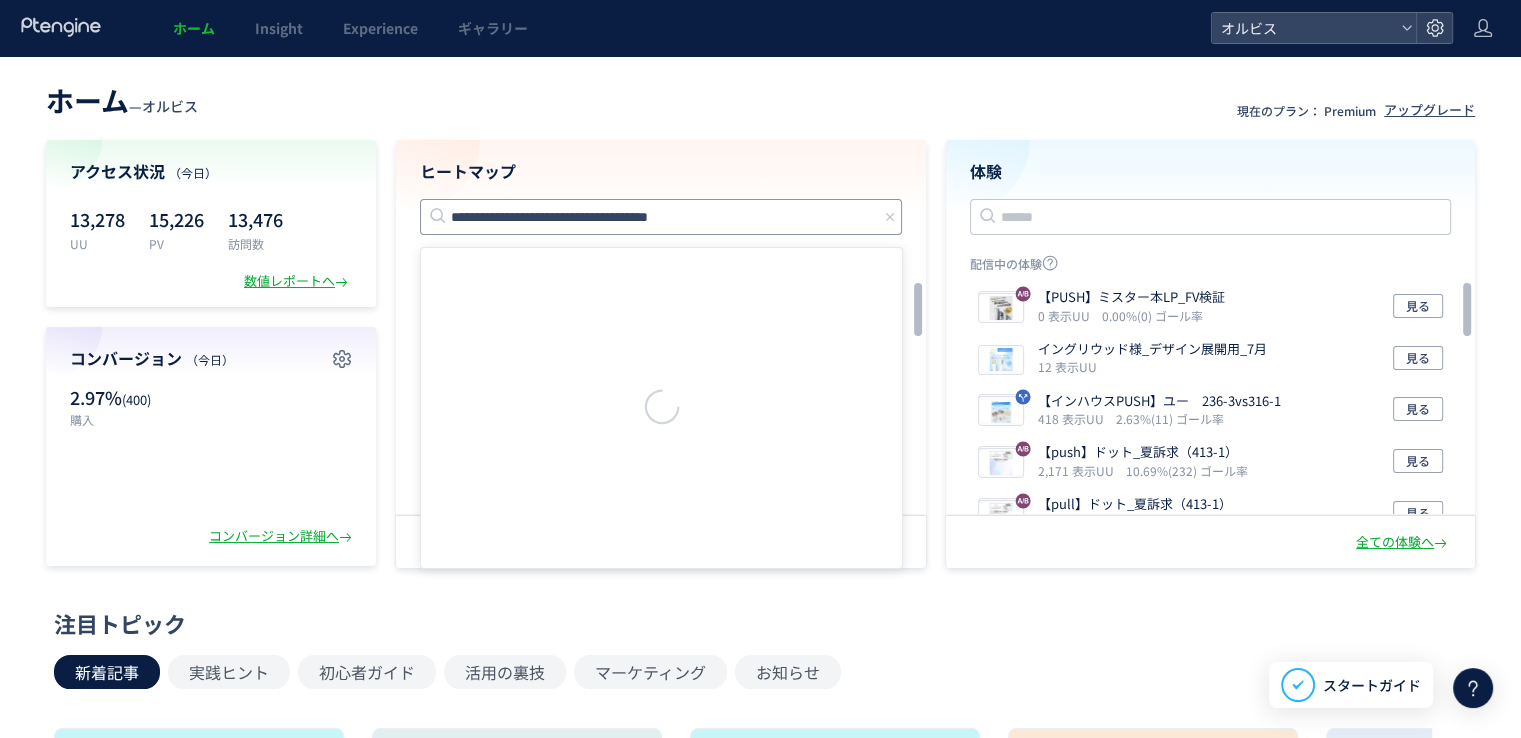 drag, startPoint x: 734, startPoint y: 221, endPoint x: 398, endPoint y: 211, distance: 336.14877 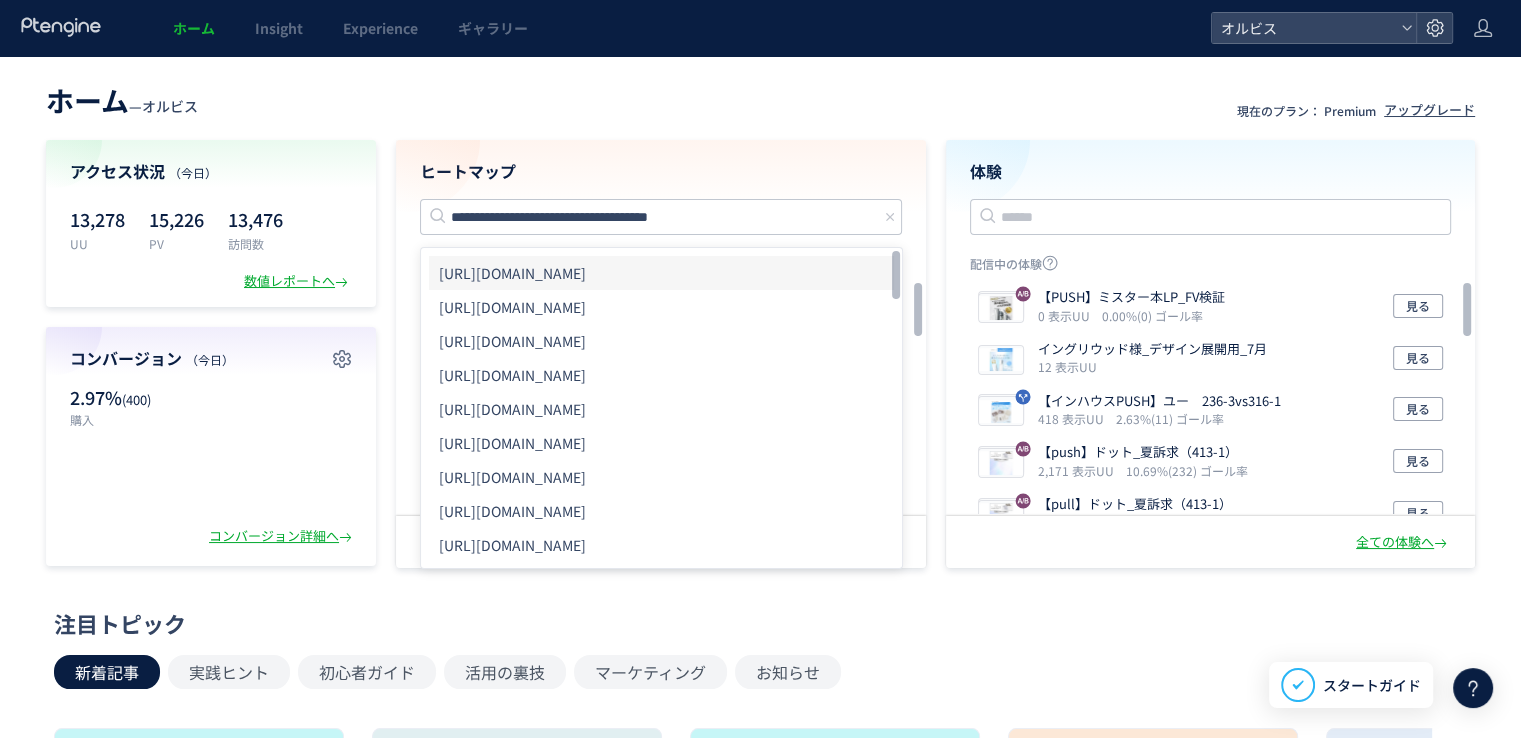 click on "https://pr.orbis.co.jp/cosmetics/u/316" 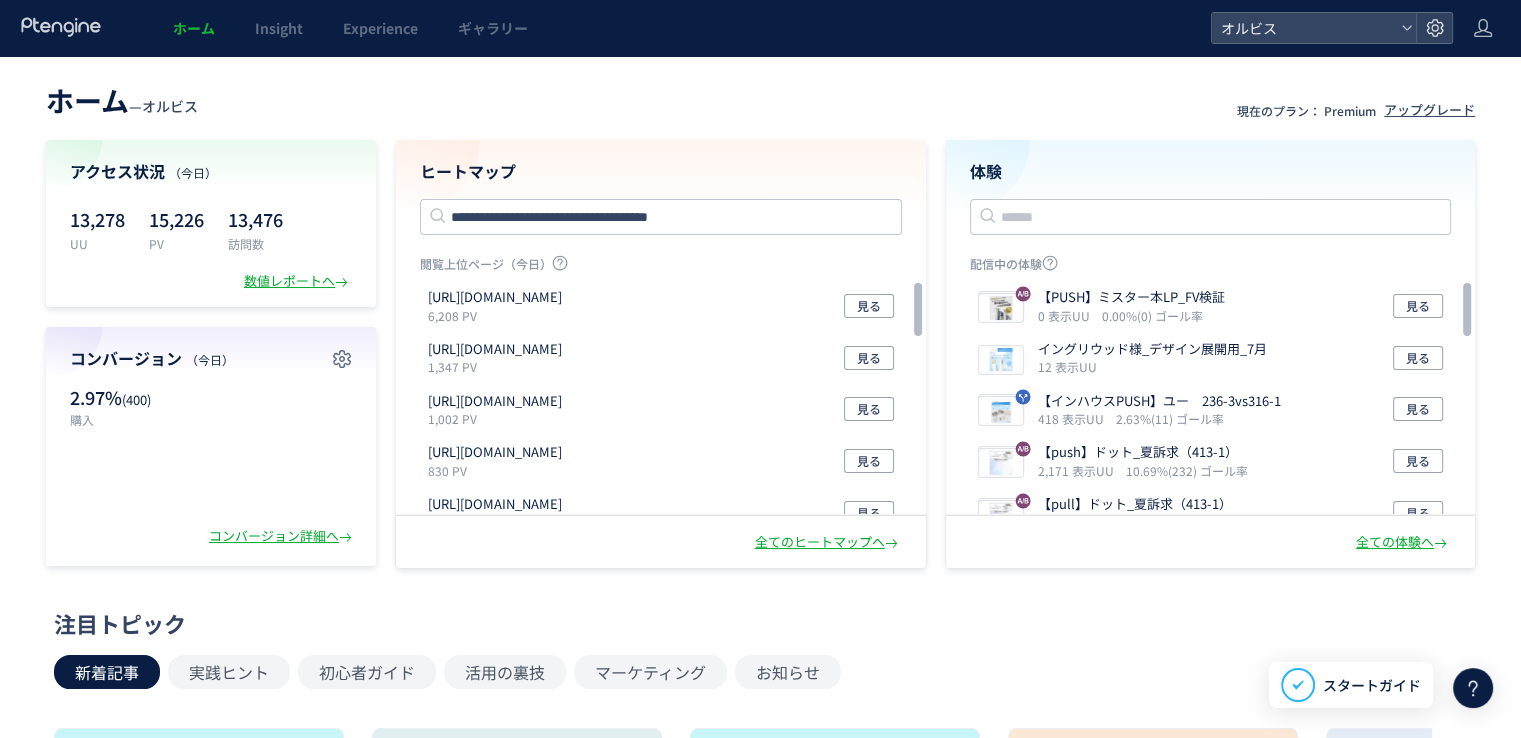 type on "**********" 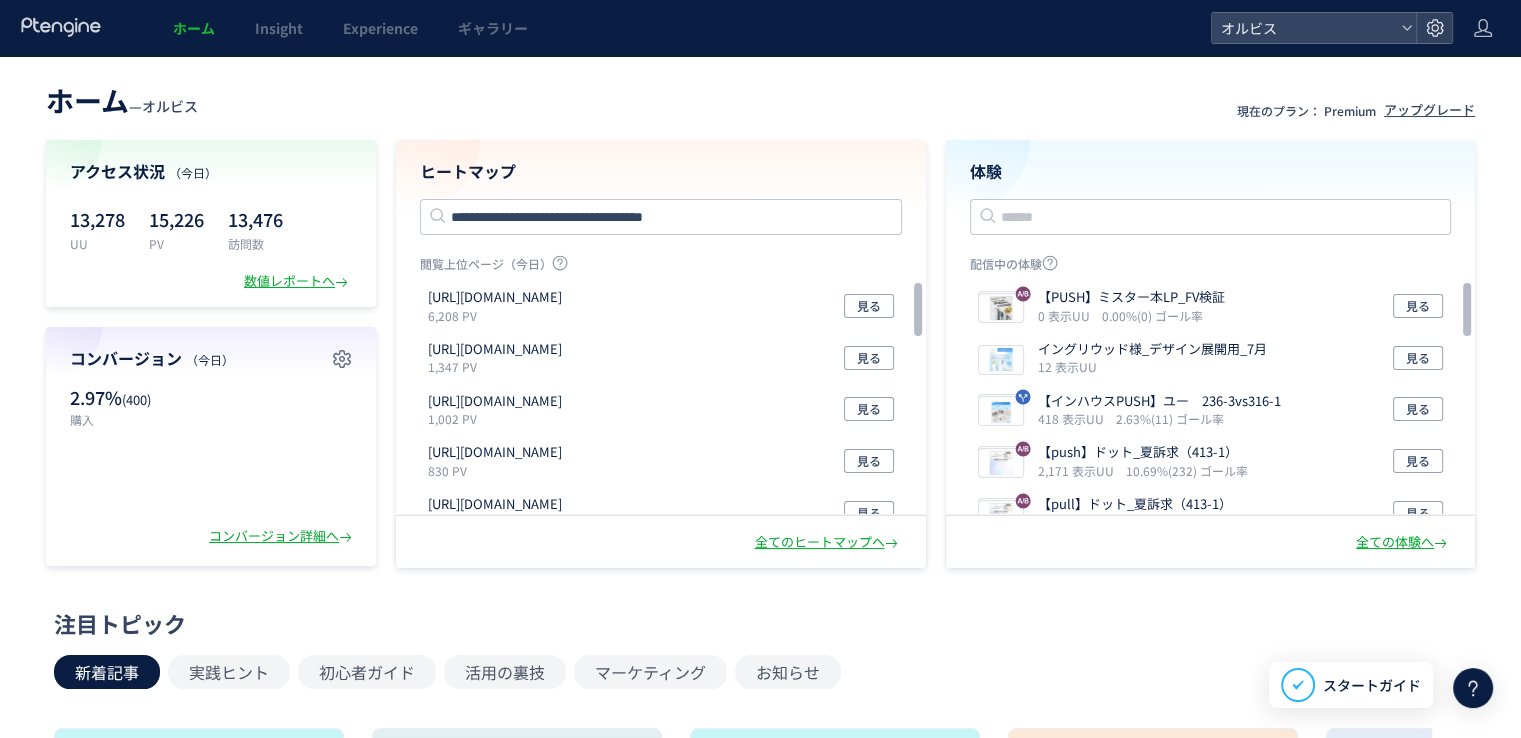 type 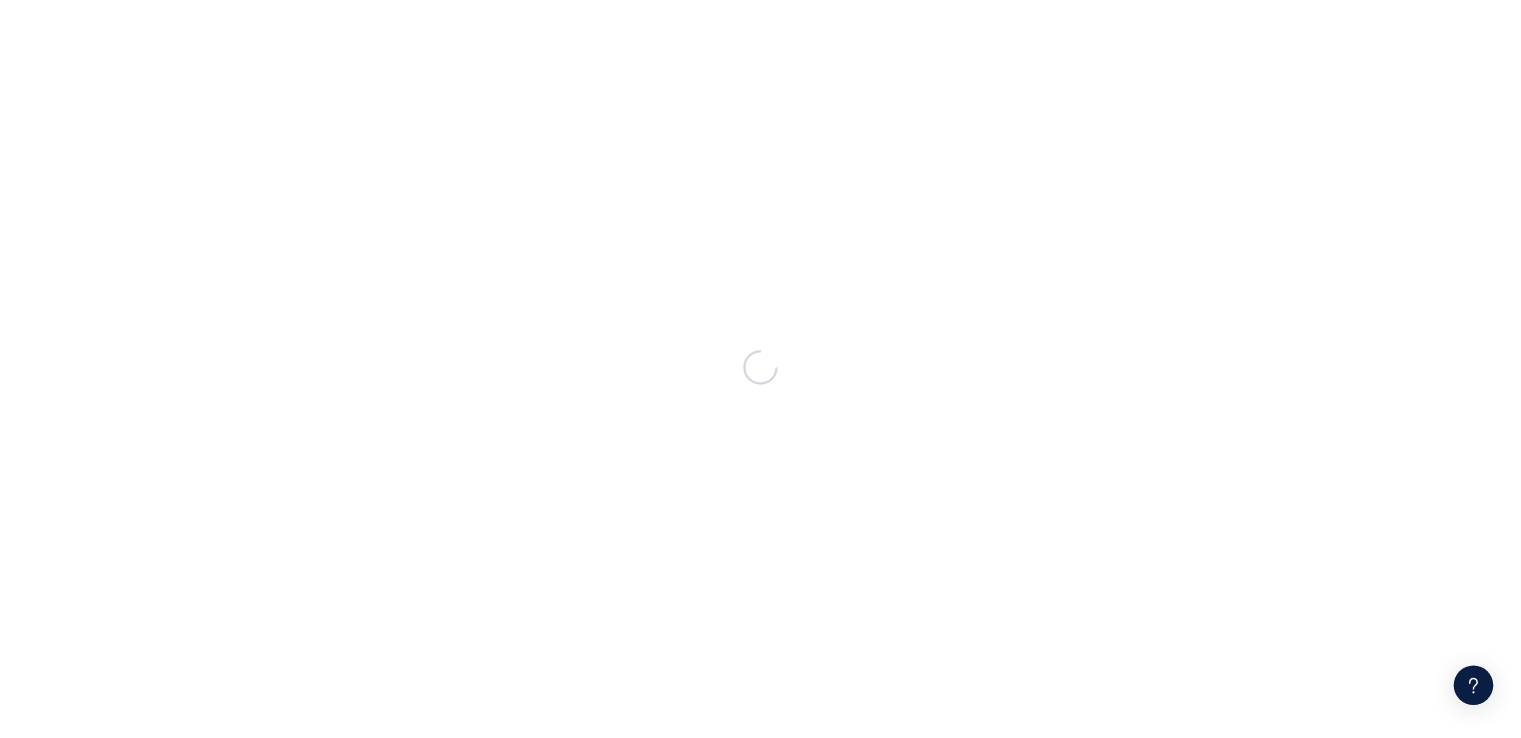 scroll, scrollTop: 0, scrollLeft: 0, axis: both 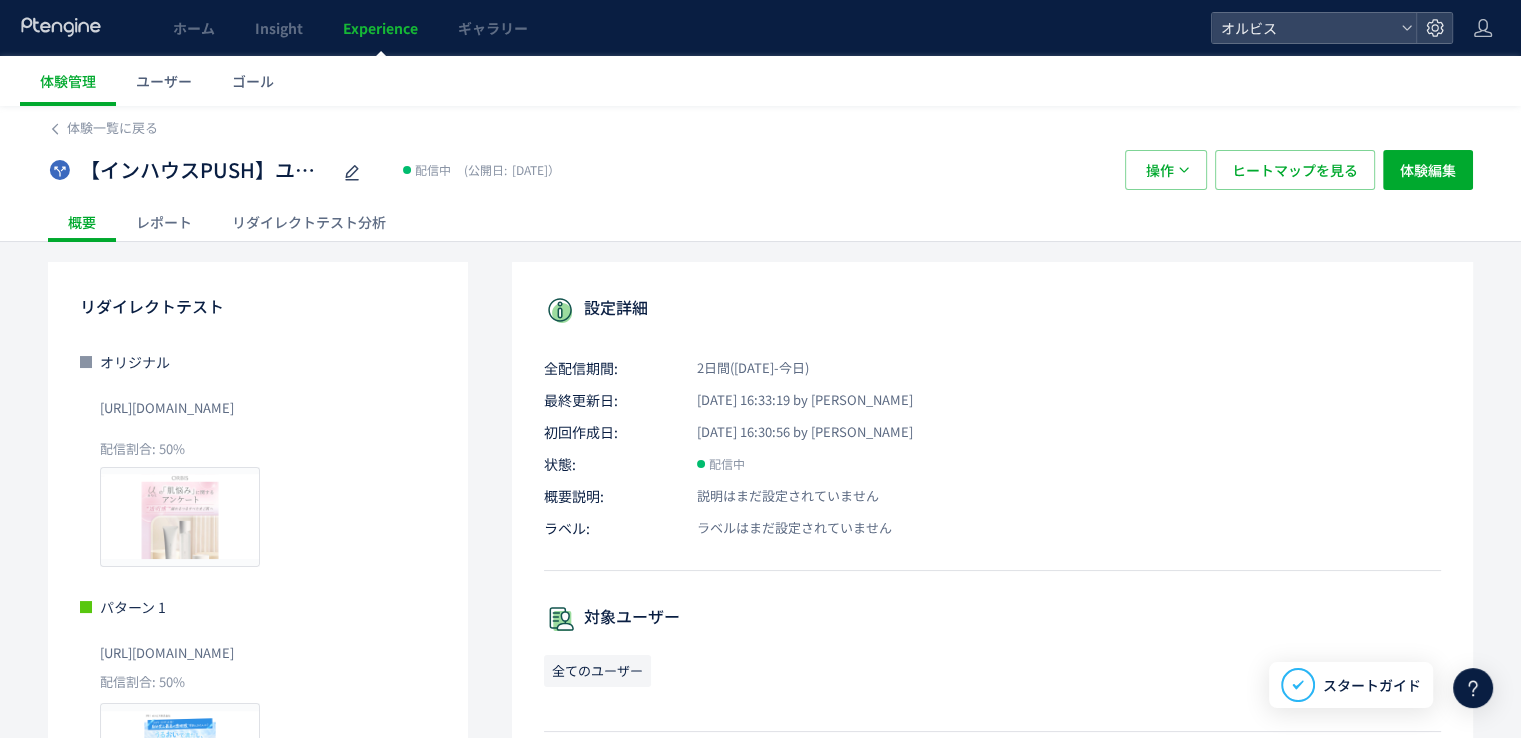 click on "リダイレクトテスト分析" 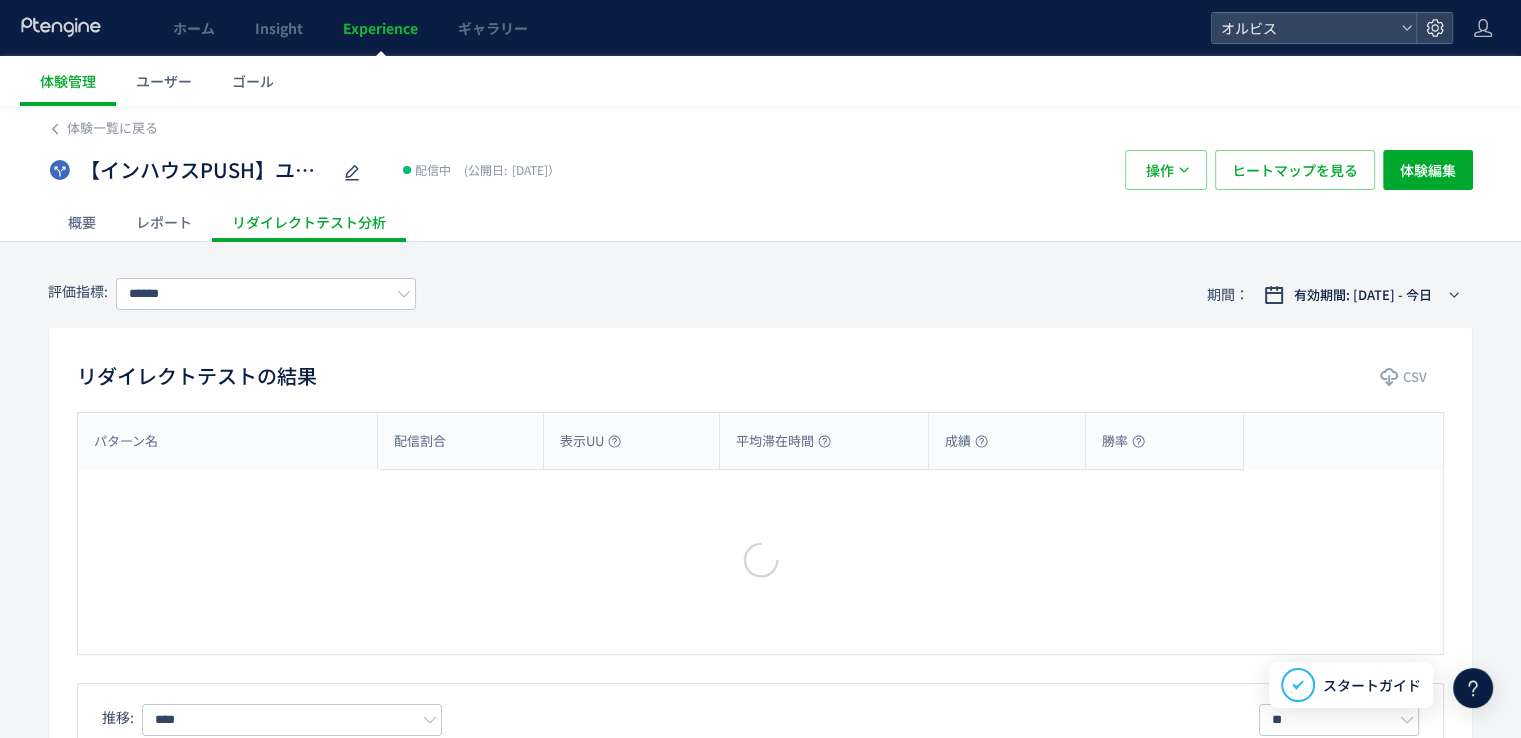type on "*********" 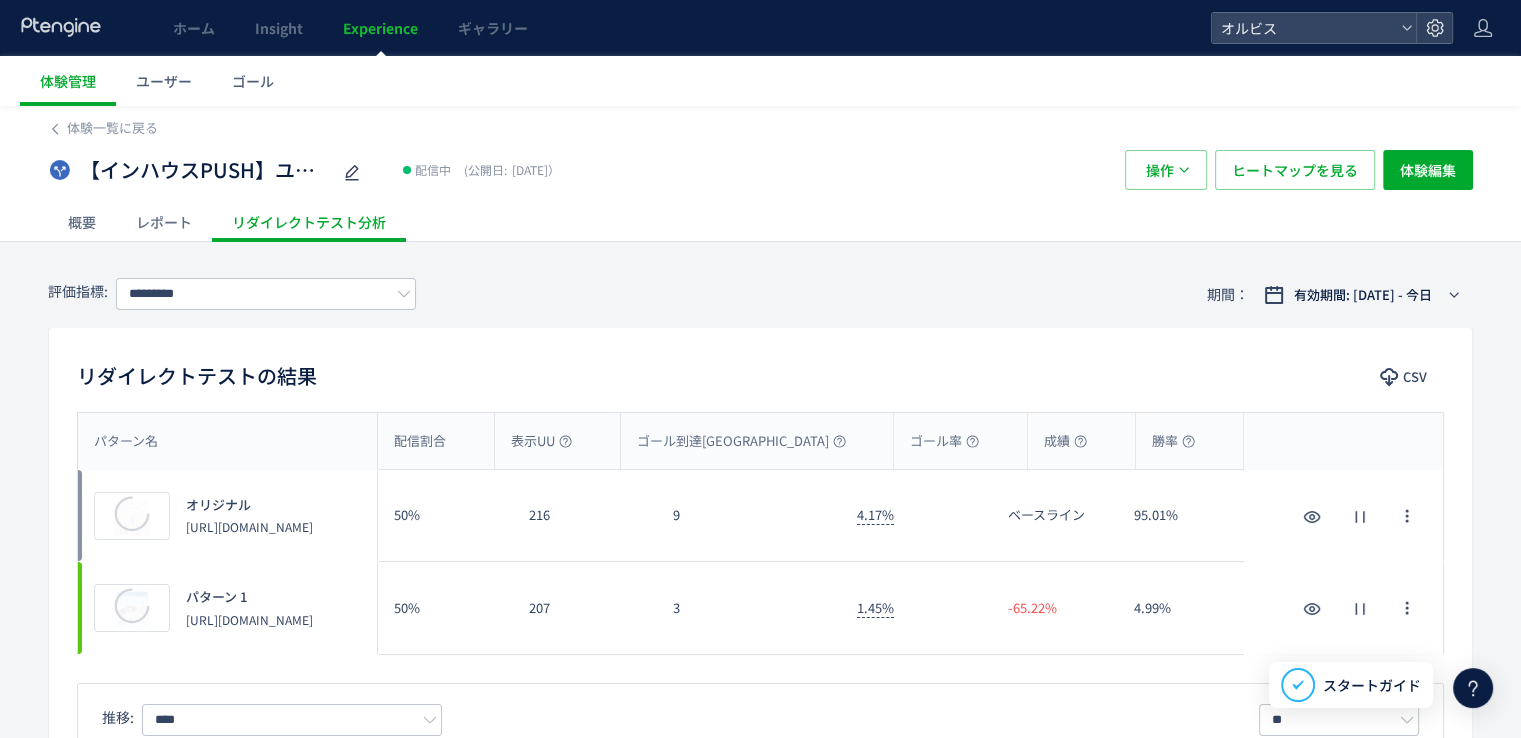scroll, scrollTop: 32, scrollLeft: 0, axis: vertical 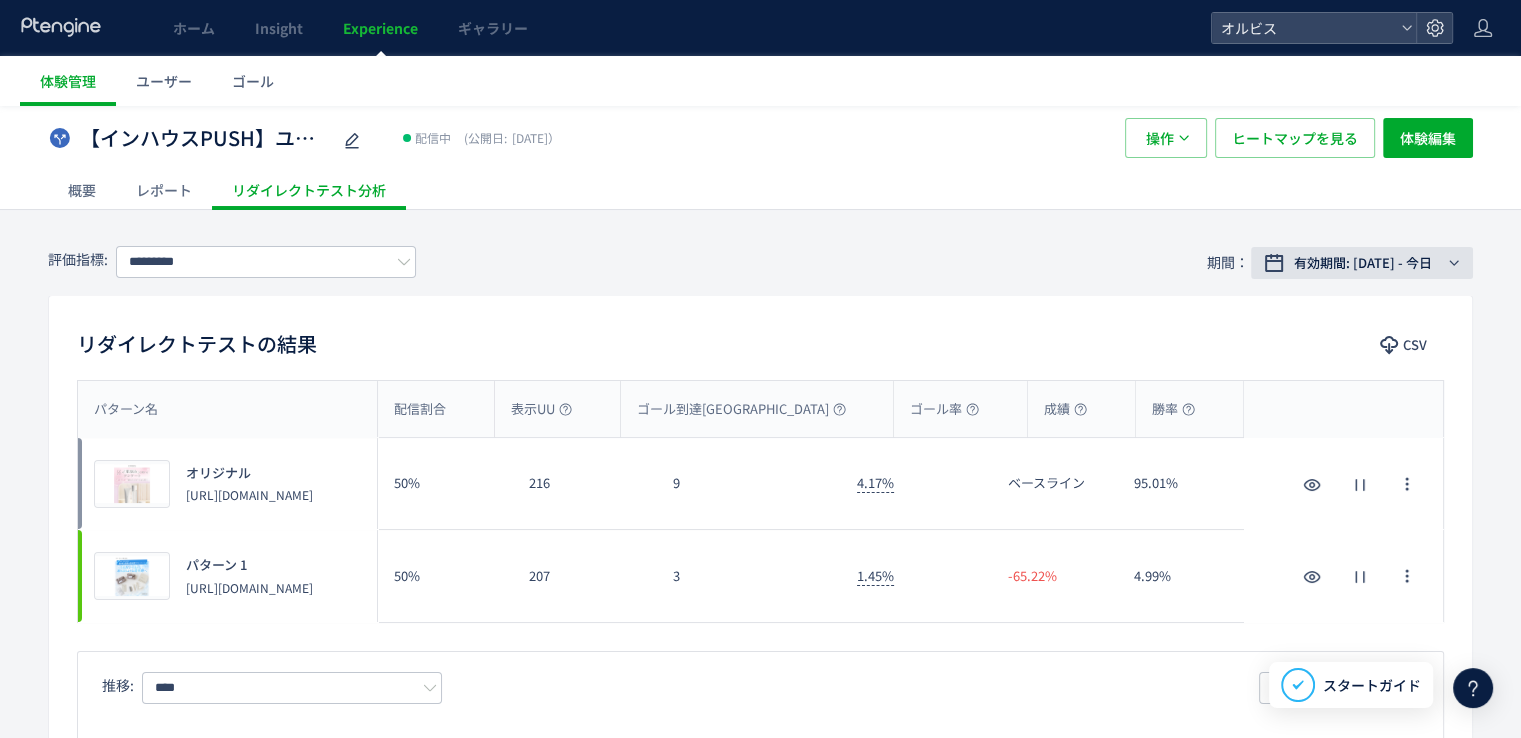 click on "有効期間: [DATE] - 今日" at bounding box center [1363, 263] 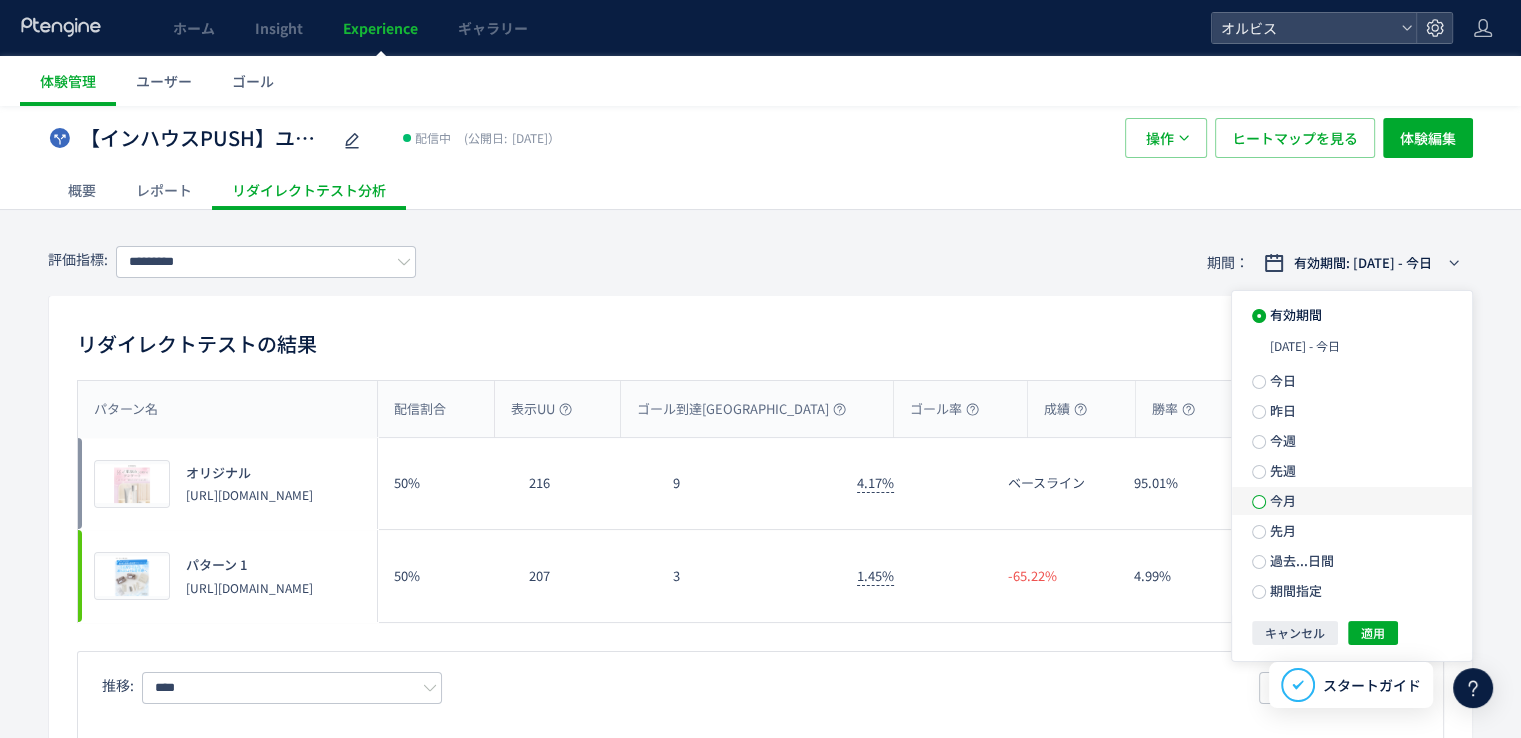 click at bounding box center (1259, 502) 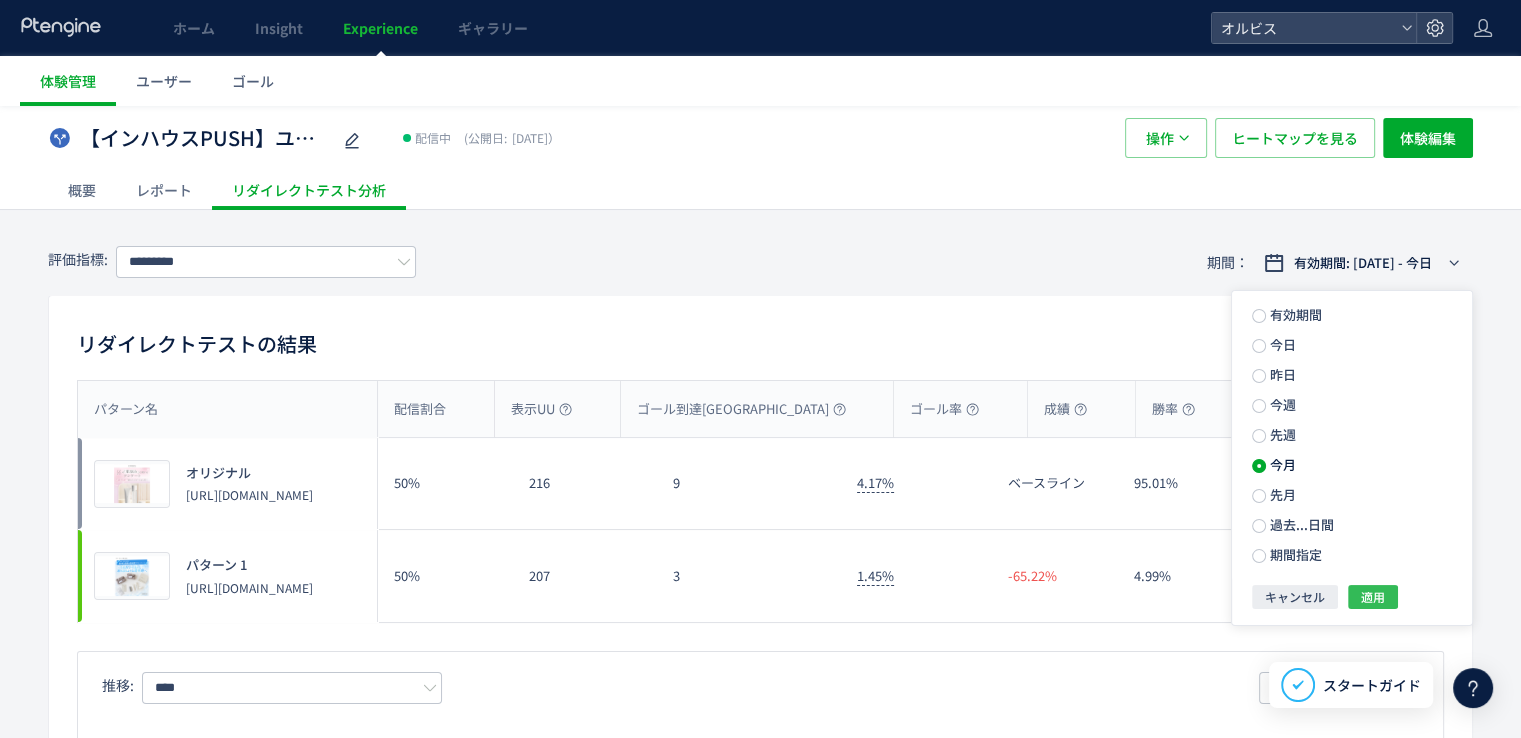 click on "適用" at bounding box center [1373, 597] 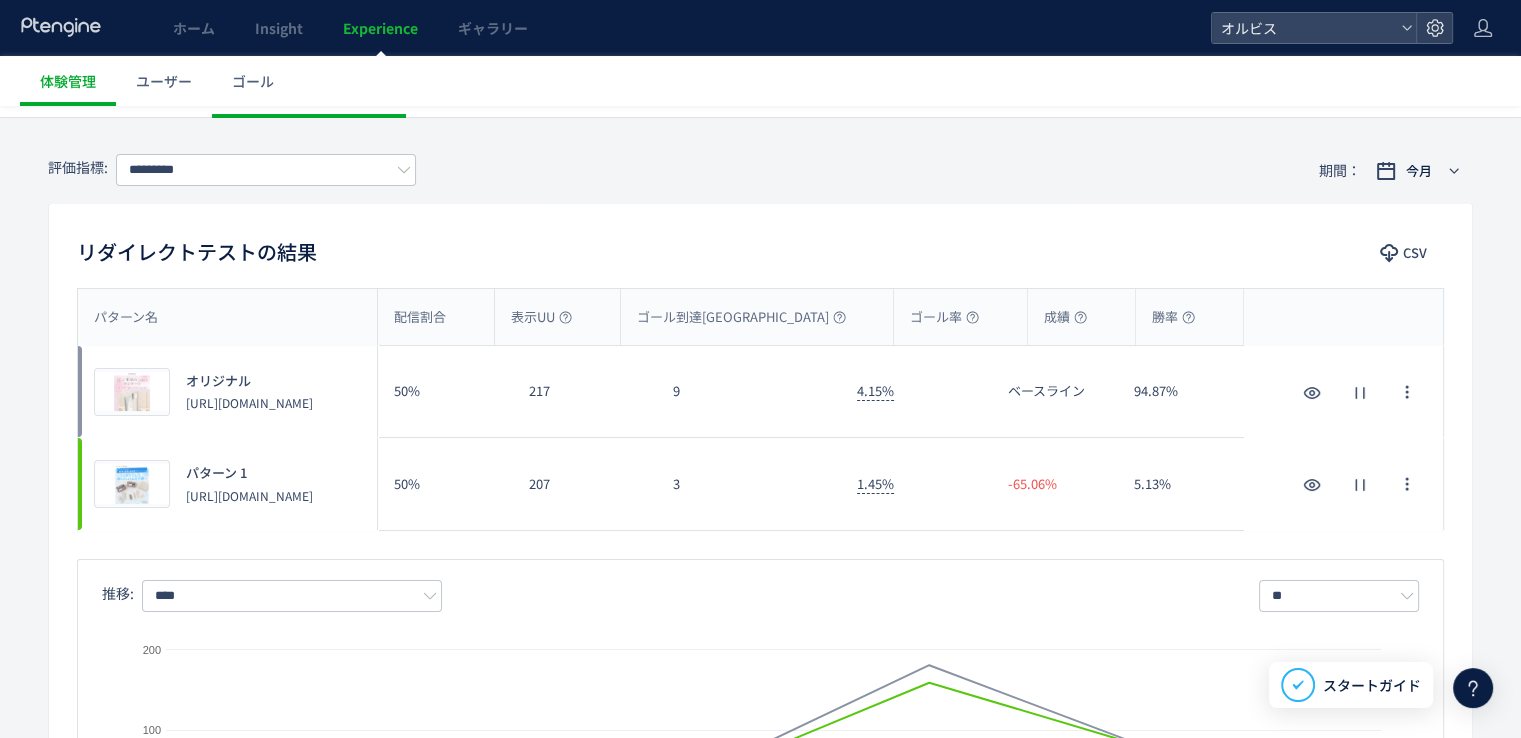 scroll, scrollTop: 0, scrollLeft: 0, axis: both 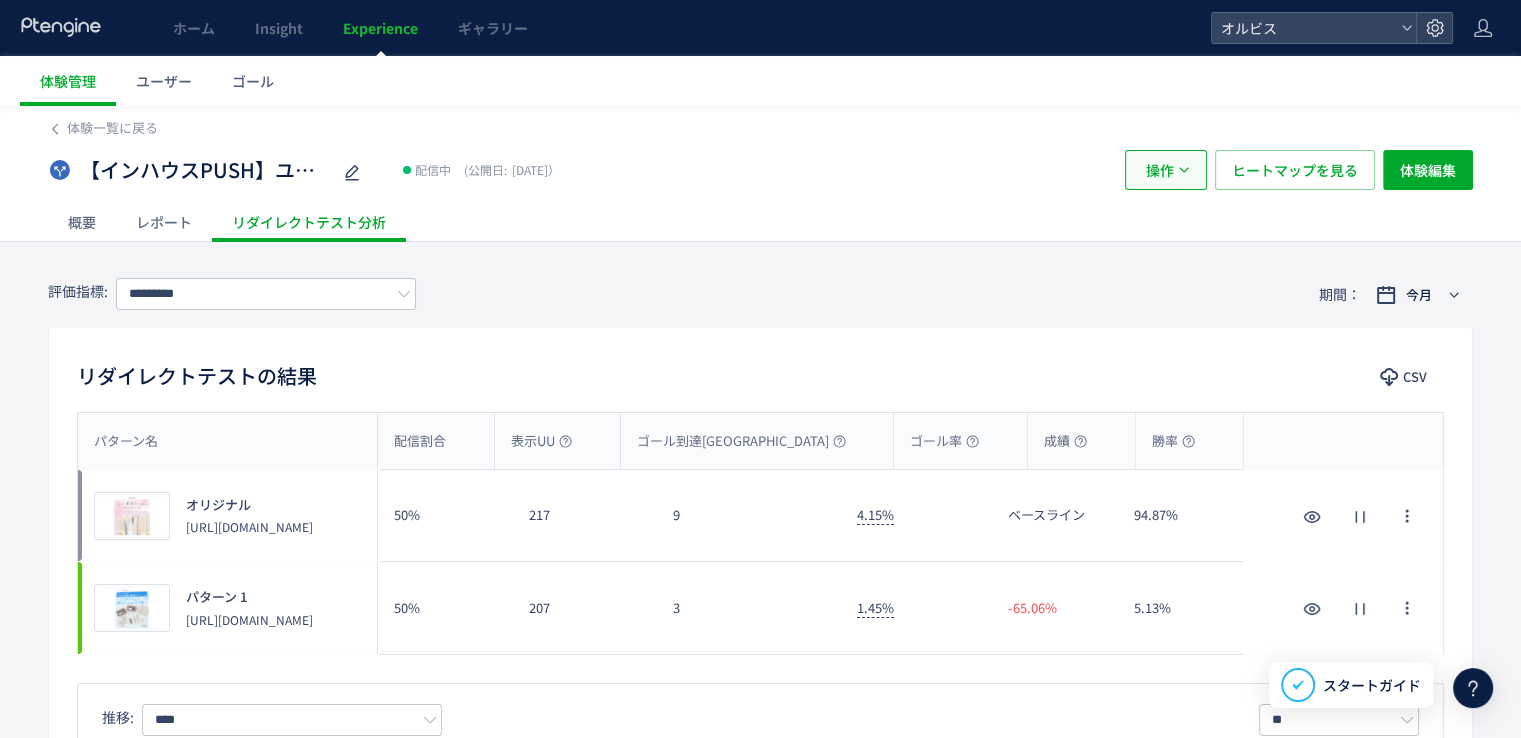 click on "操作" at bounding box center (1160, 170) 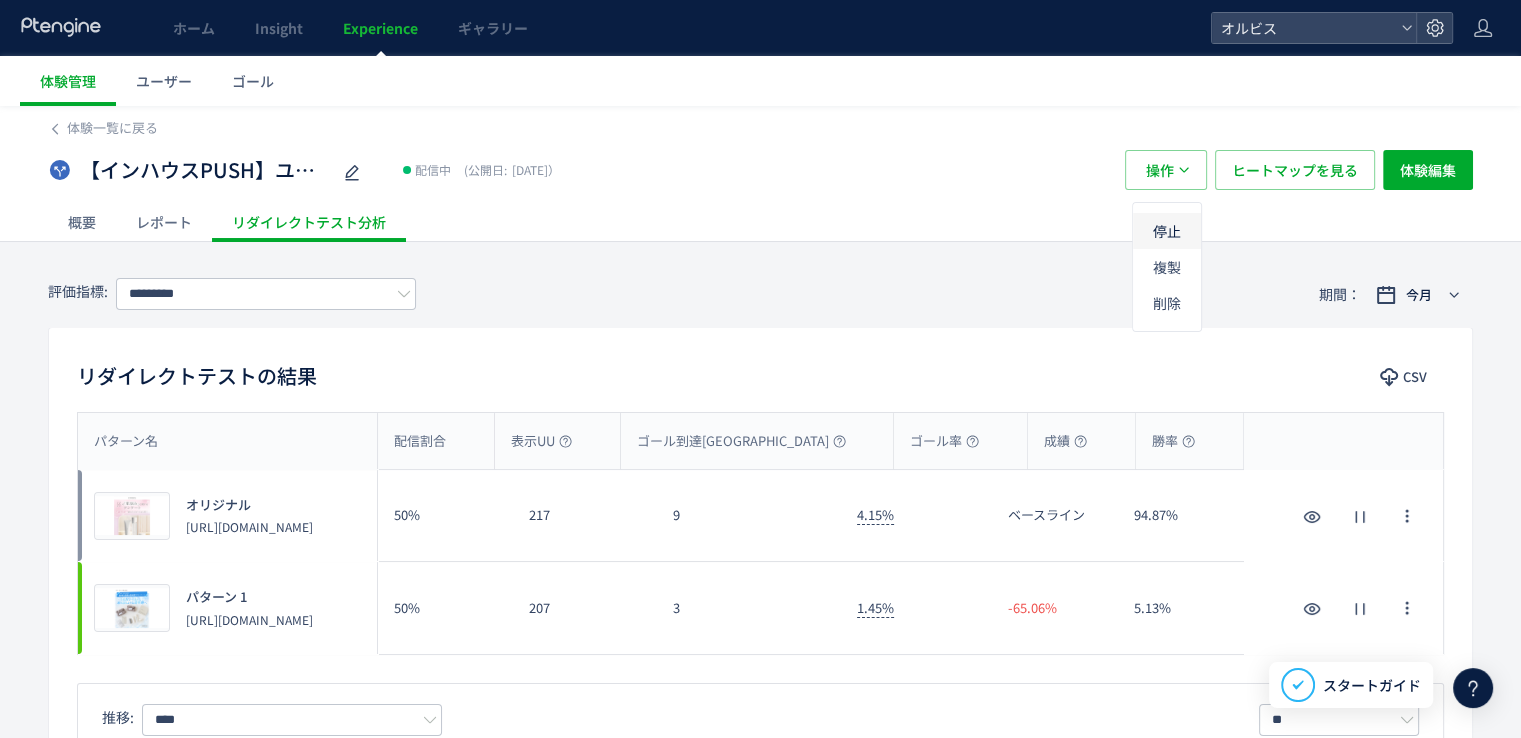 click on "停止" 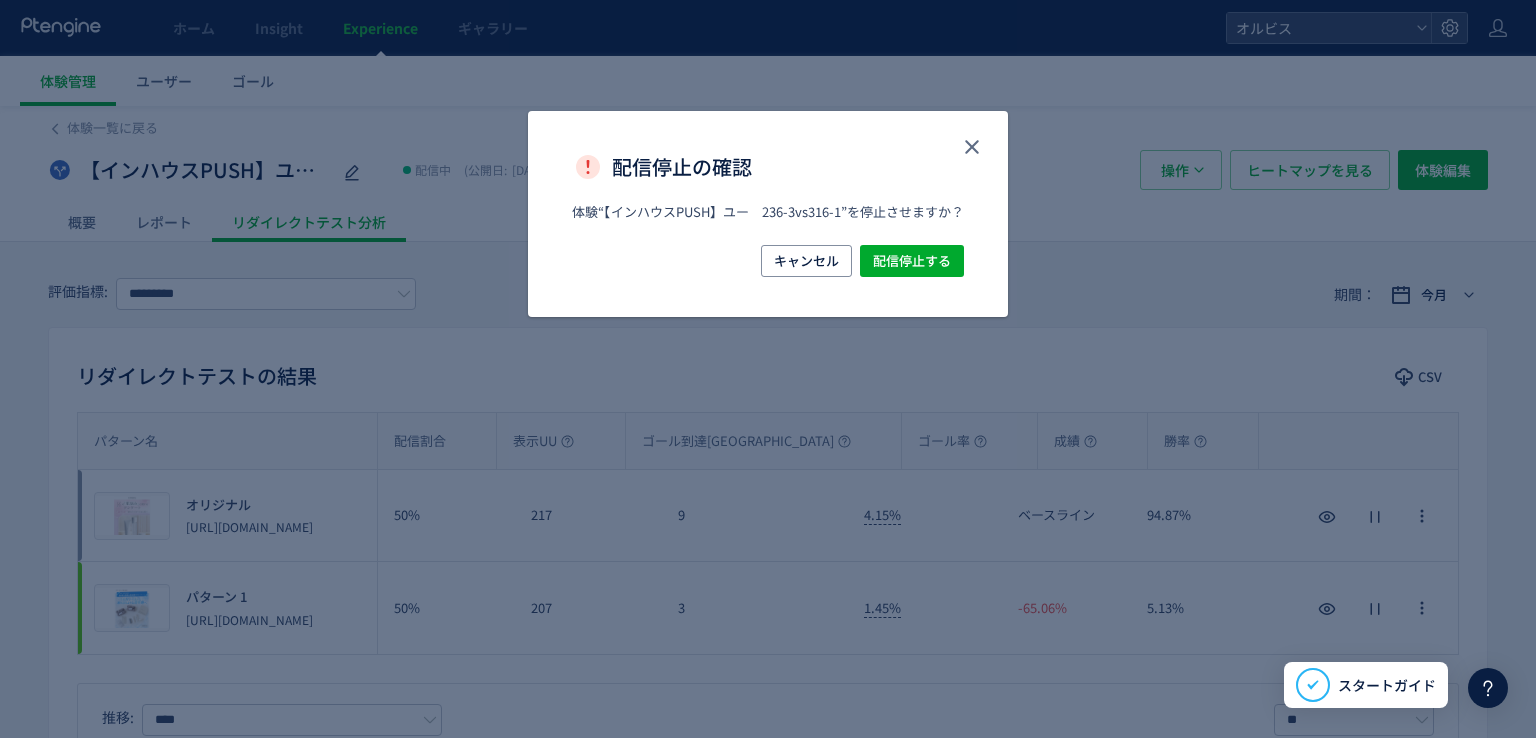 click on "体験“【インハウスPUSH】ユー　236-3vs316-1”を停止させますか？" at bounding box center (768, 224) 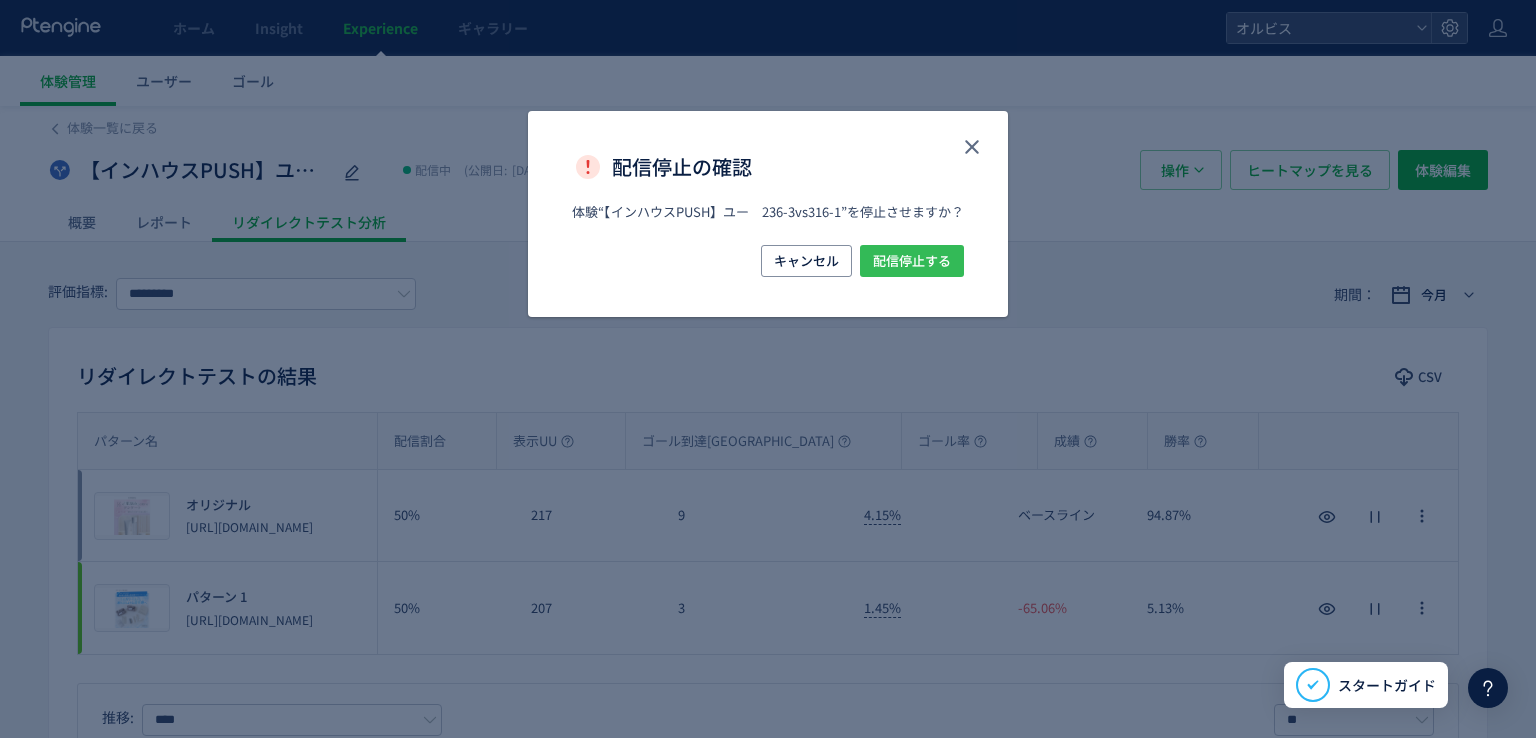 click on "配信停止する" at bounding box center [912, 261] 